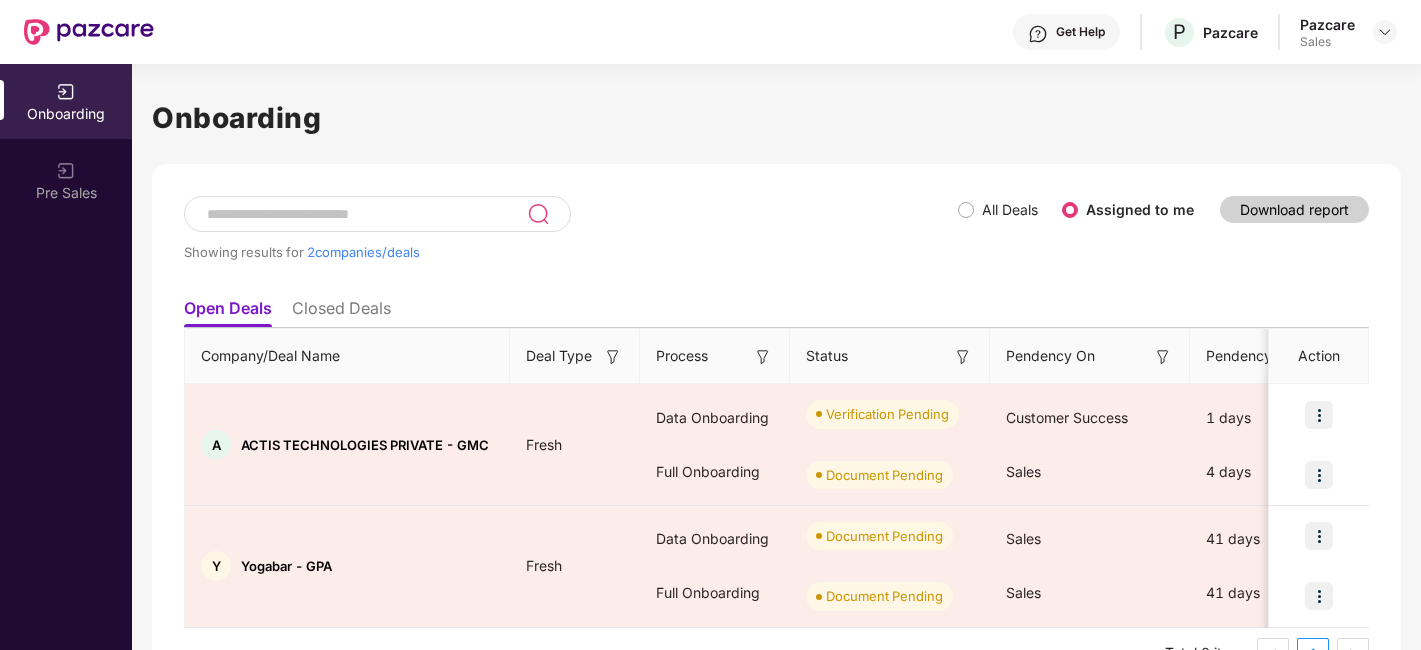 scroll, scrollTop: 0, scrollLeft: 0, axis: both 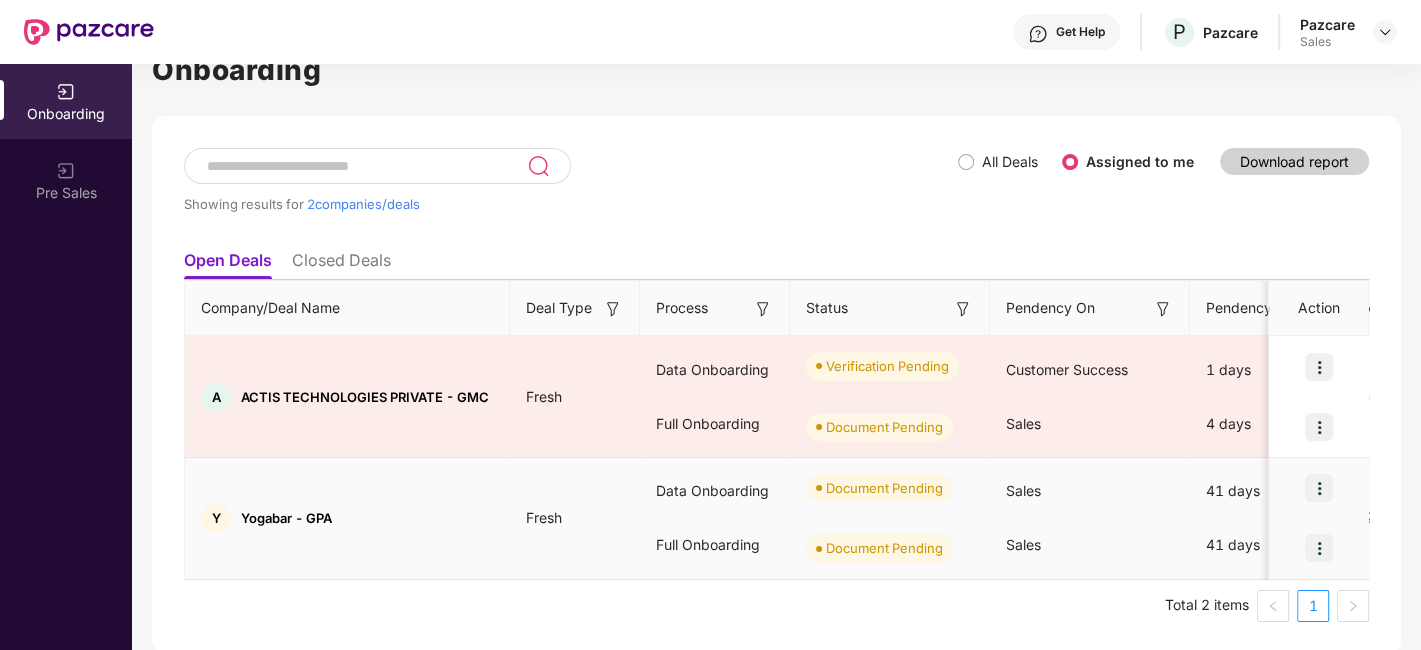 click at bounding box center (1319, 488) 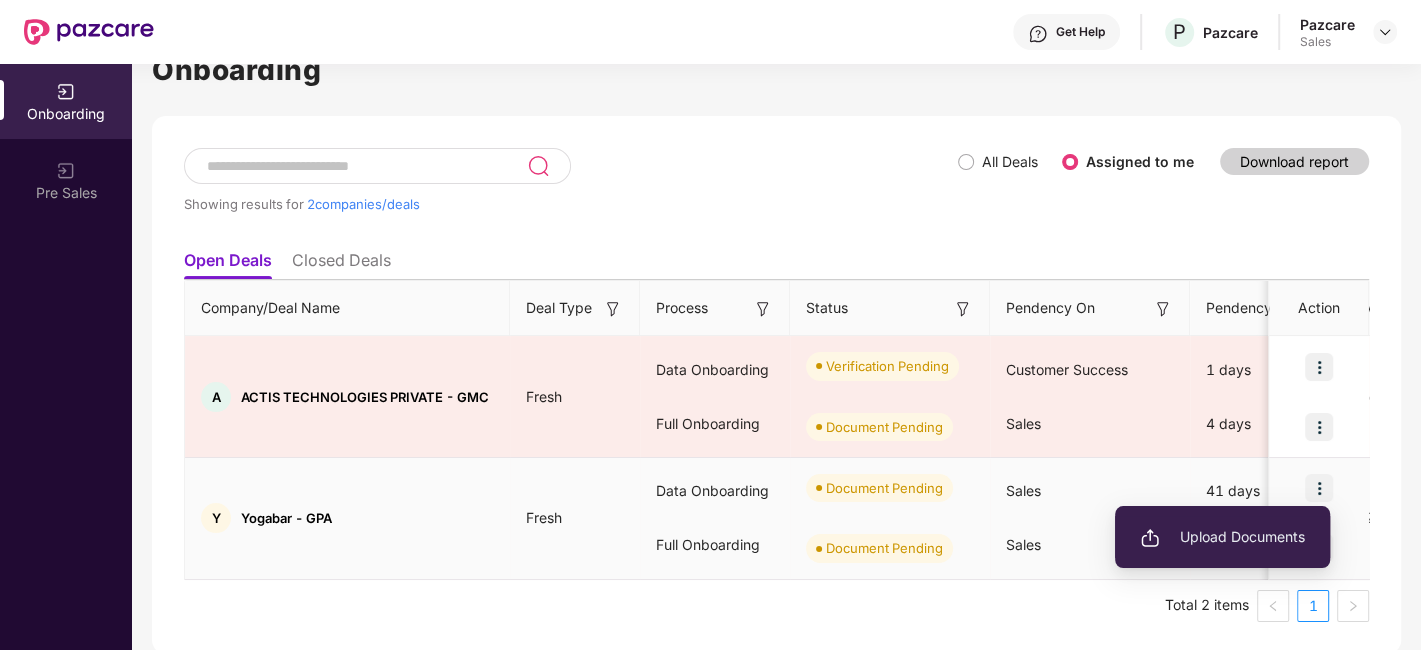 click on "Upload Documents" at bounding box center [1222, 537] 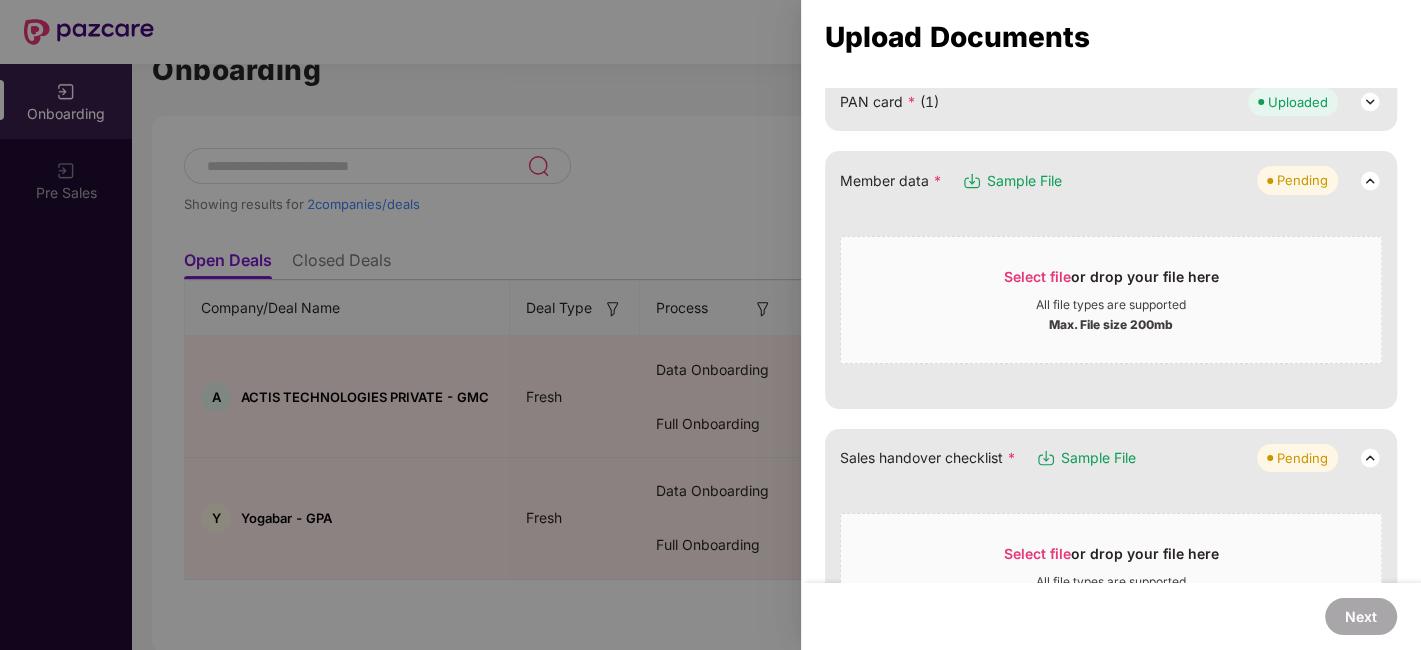 scroll, scrollTop: 230, scrollLeft: 0, axis: vertical 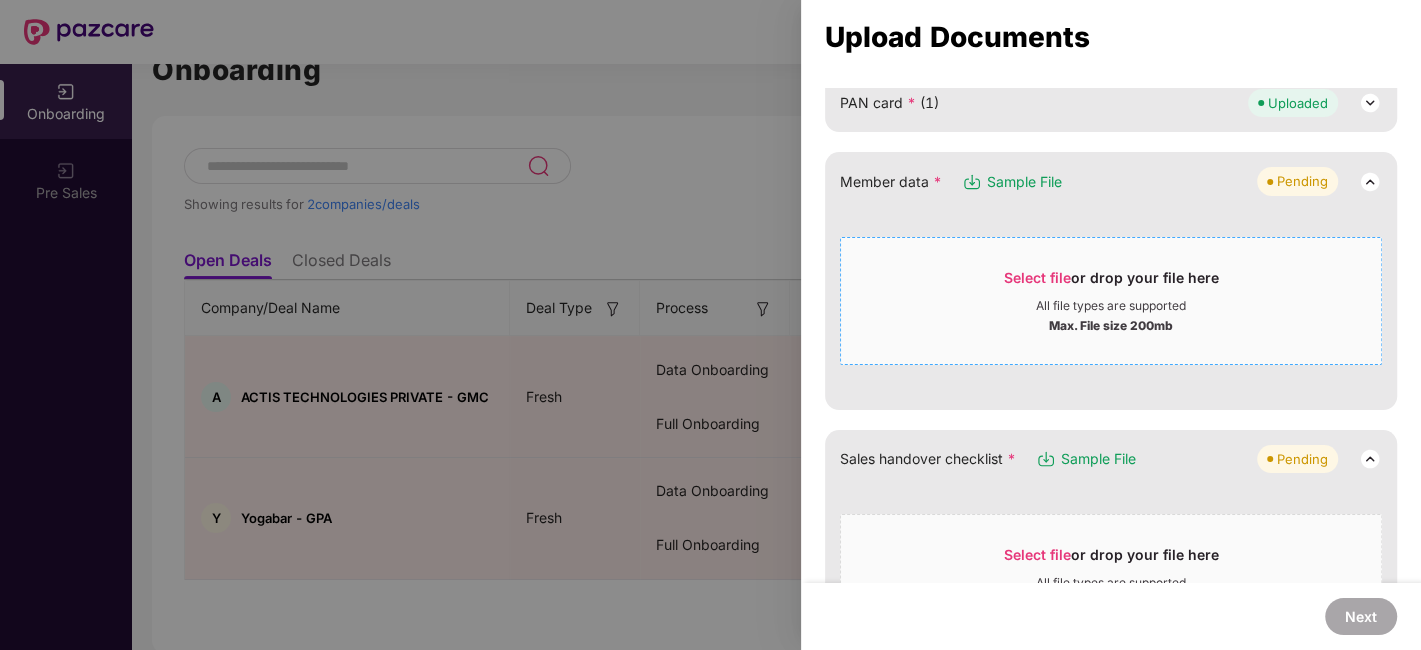 click on "Select file  or drop your file here All file types are supported Max. File size 200mb" at bounding box center [1111, 301] 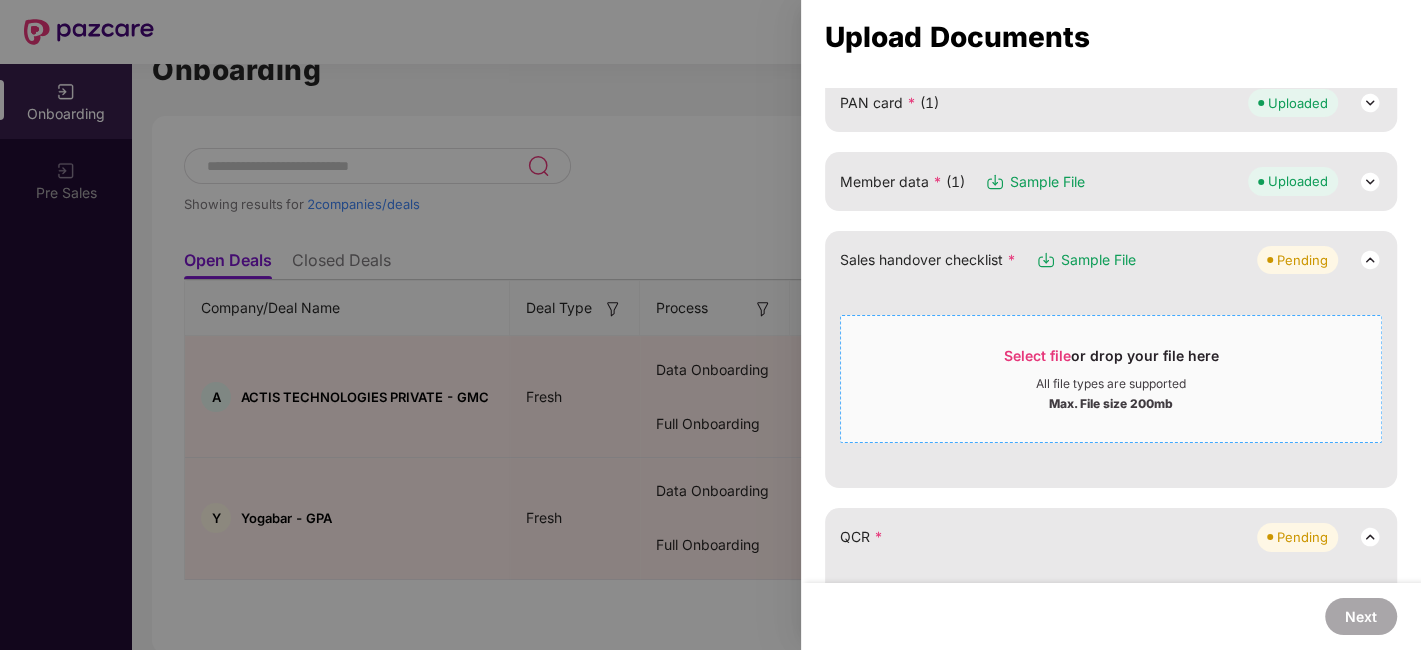 click on "Select file" at bounding box center [1037, 355] 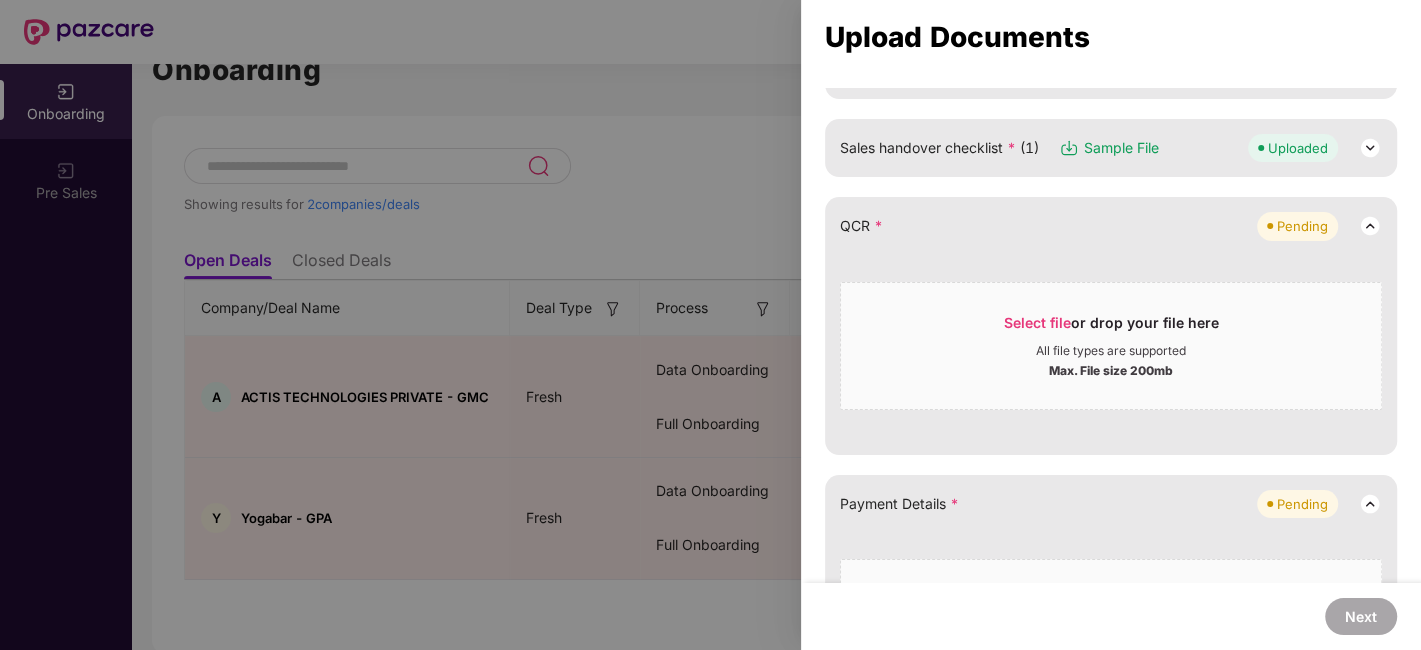 scroll, scrollTop: 343, scrollLeft: 0, axis: vertical 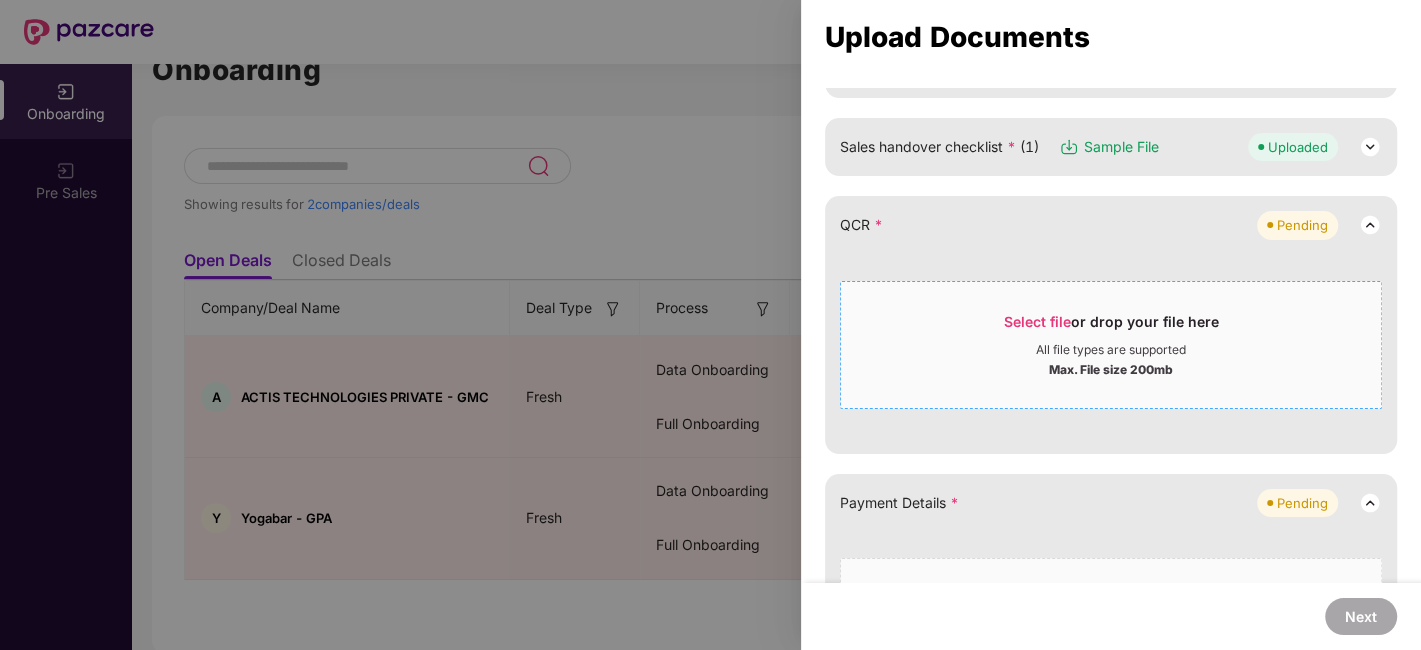 click on "Select file" at bounding box center (1037, 321) 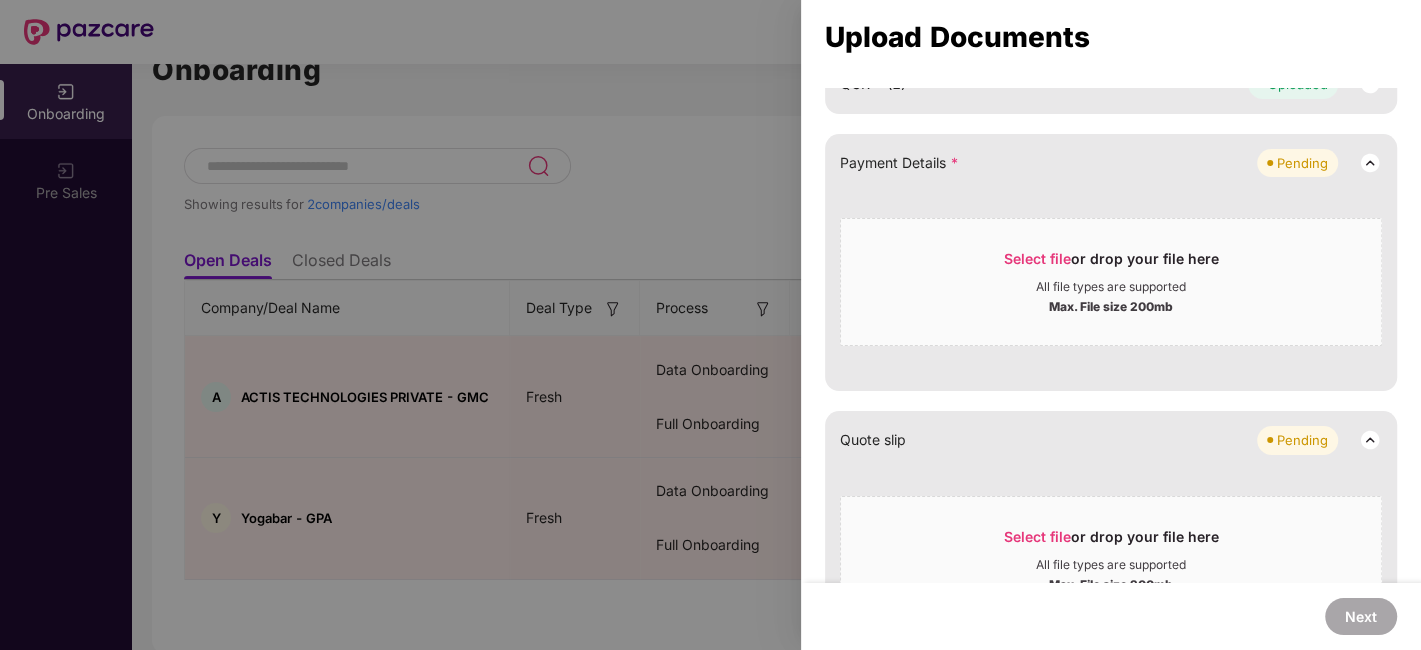 scroll, scrollTop: 486, scrollLeft: 0, axis: vertical 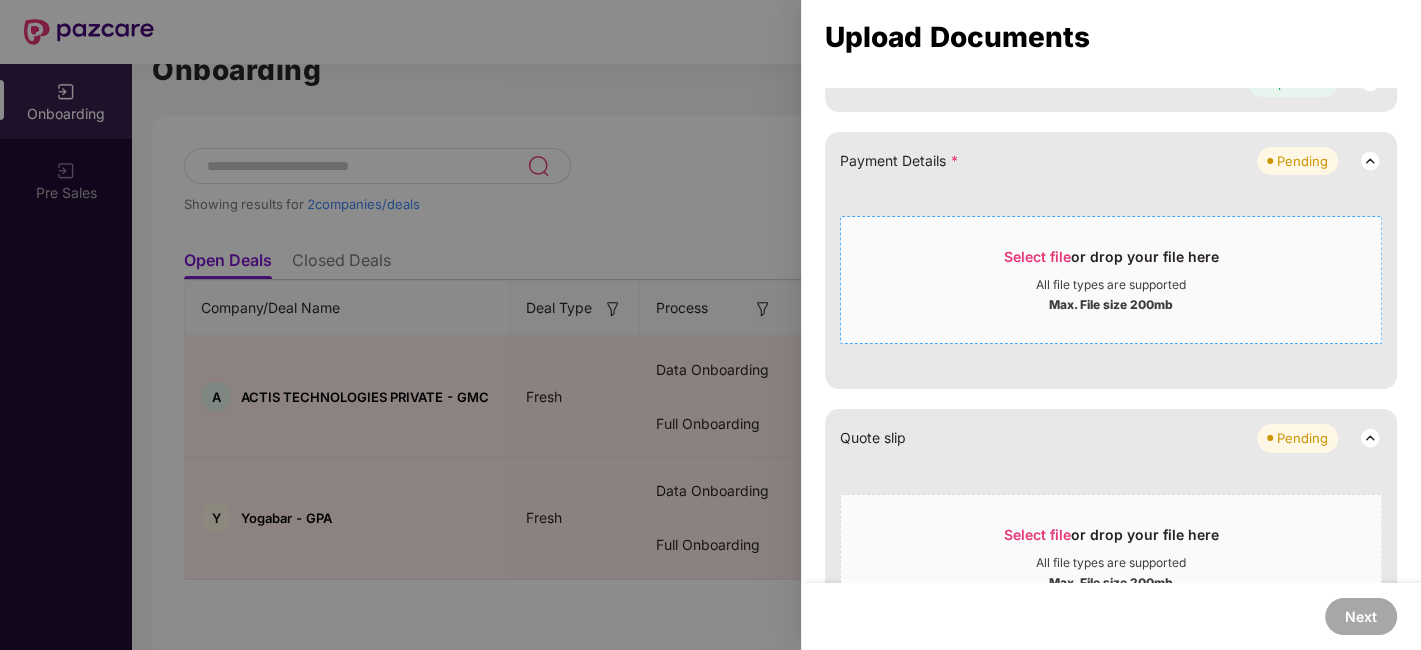 click on "Select file" at bounding box center [1037, 256] 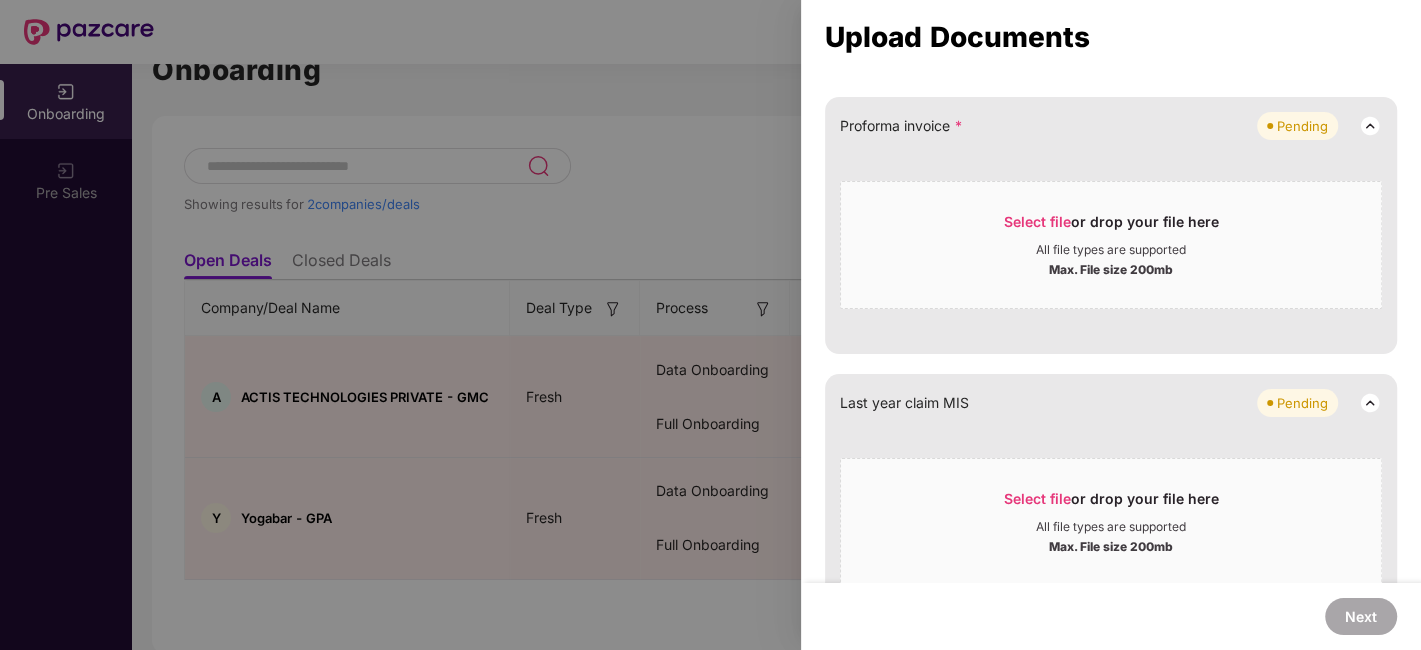 scroll, scrollTop: 879, scrollLeft: 0, axis: vertical 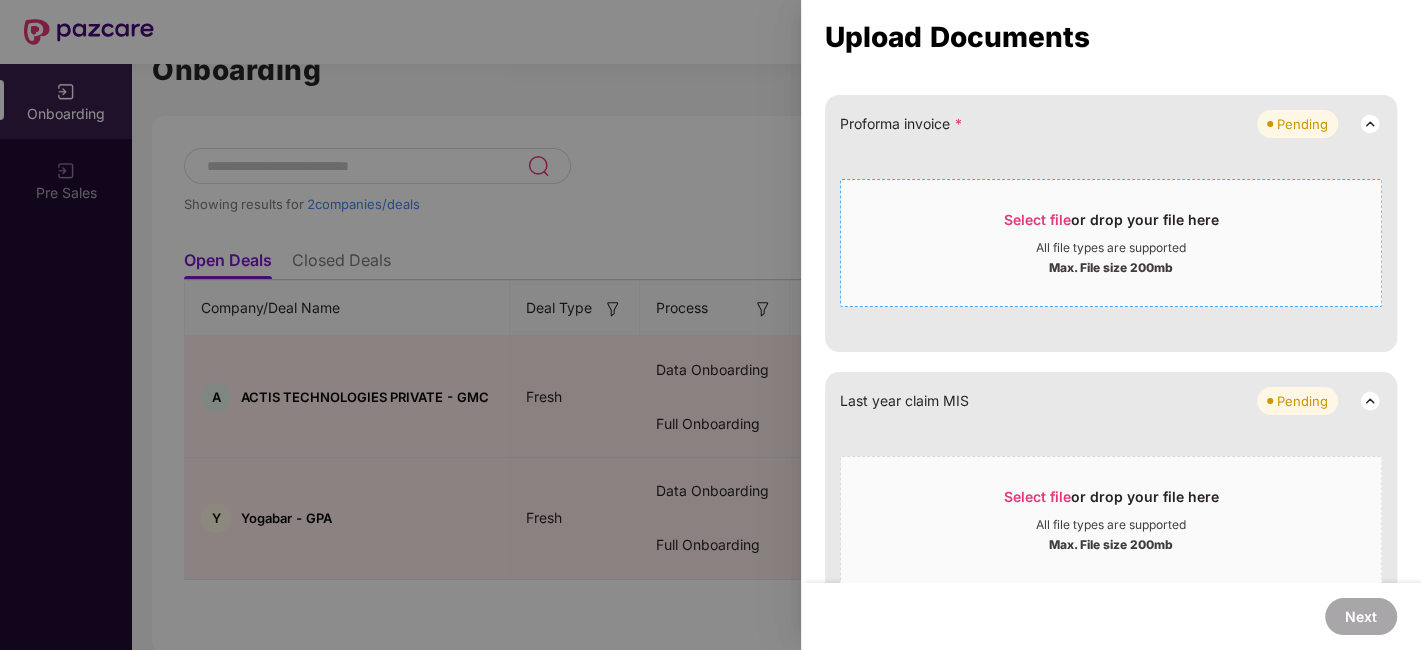 click on "Select file" at bounding box center (1037, 219) 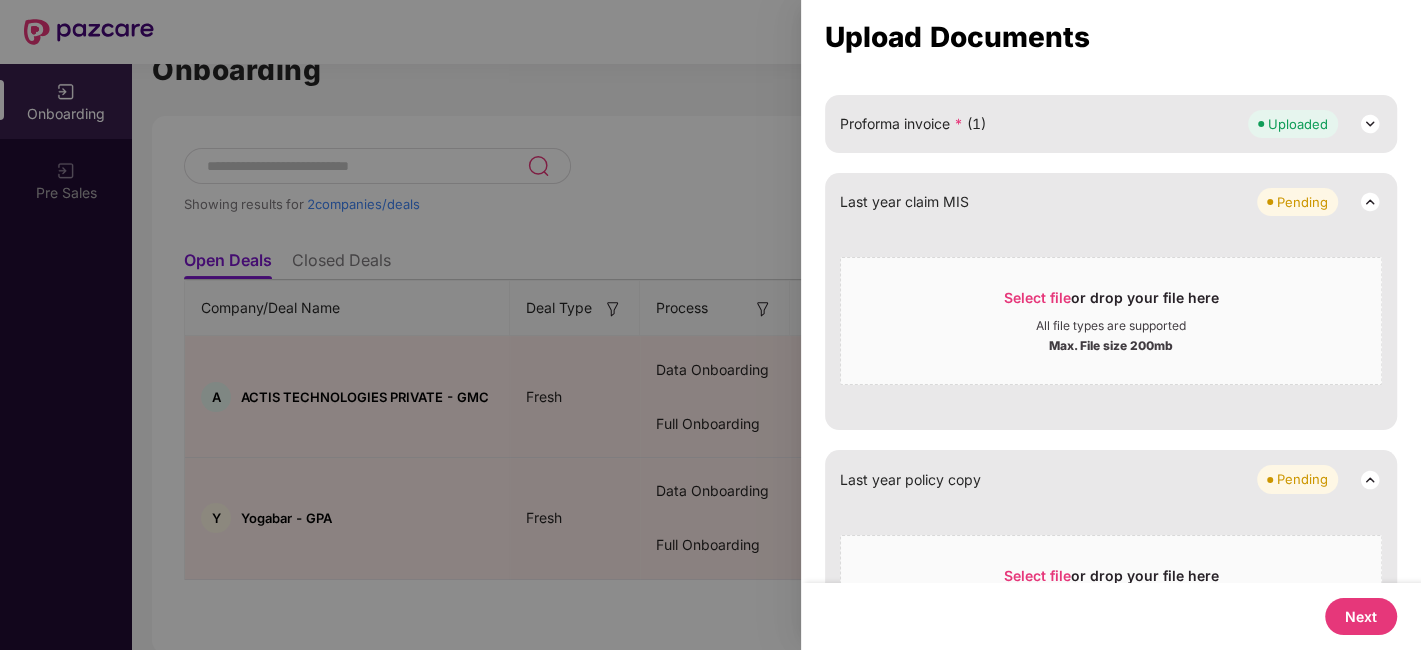 click on "Next" at bounding box center [1361, 616] 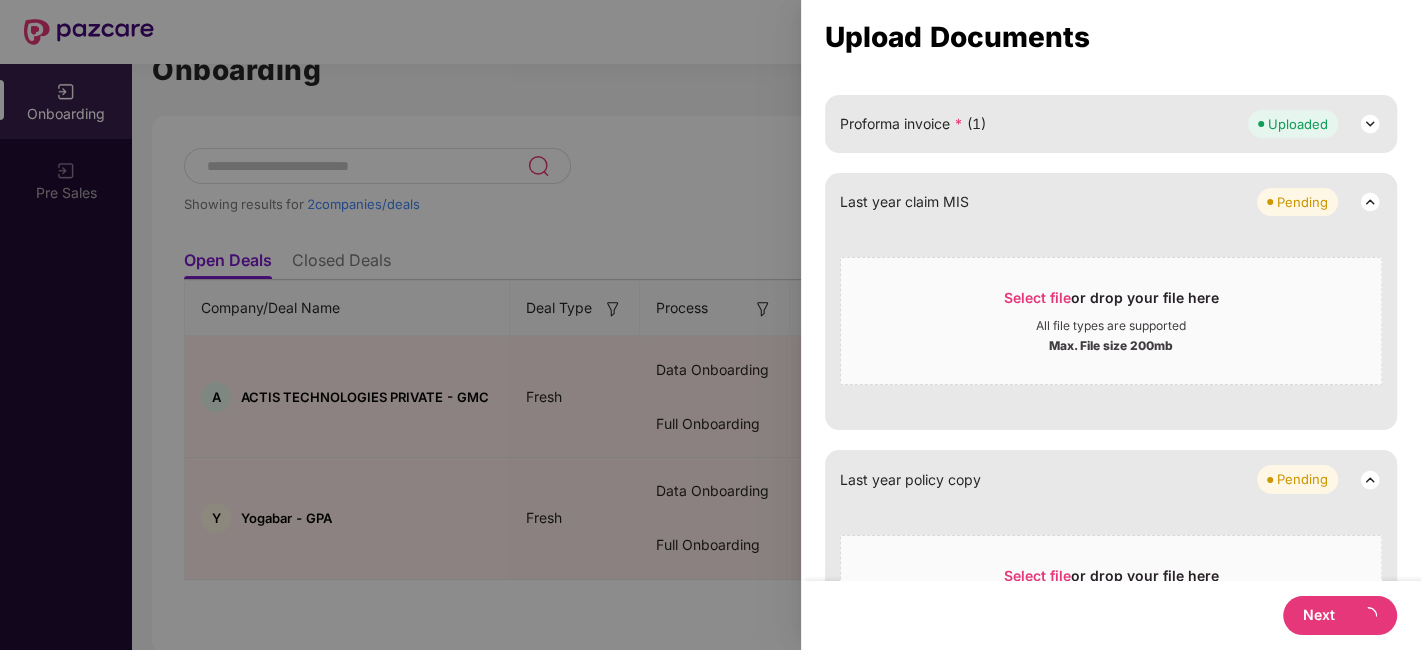 select on "**********" 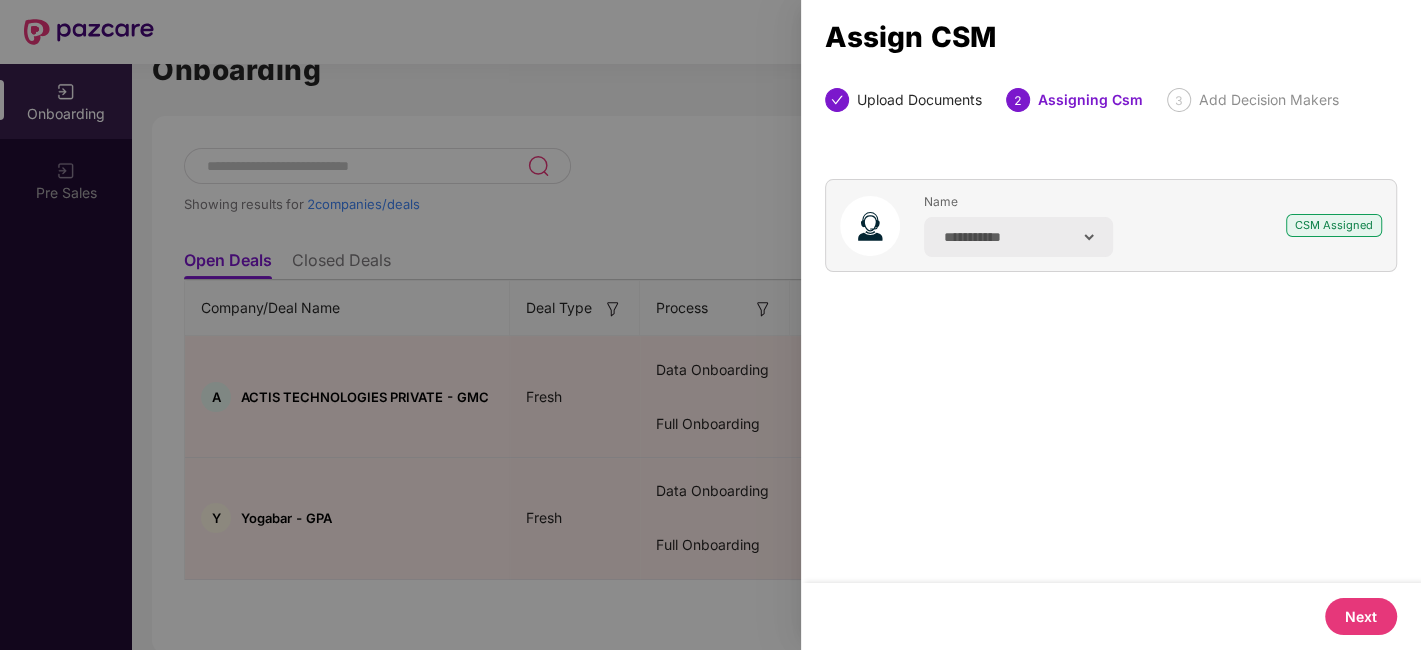 scroll, scrollTop: 0, scrollLeft: 0, axis: both 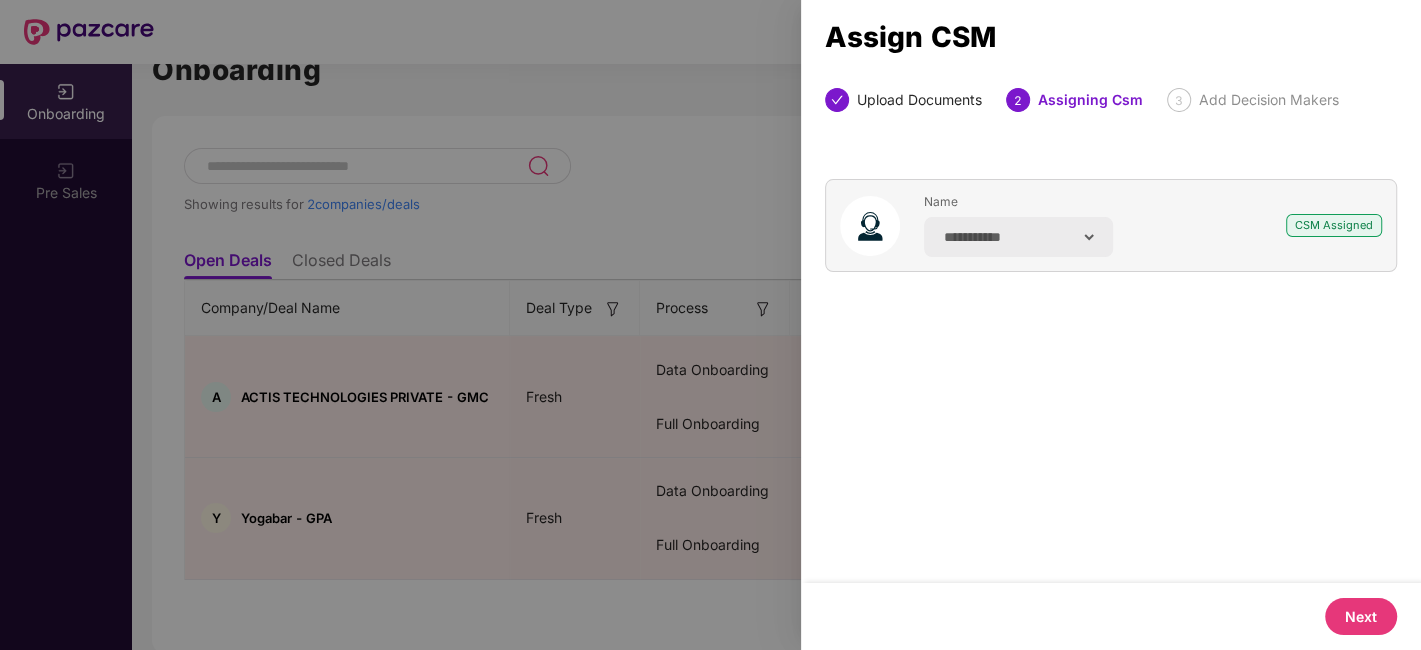 click on "Next" at bounding box center (1361, 616) 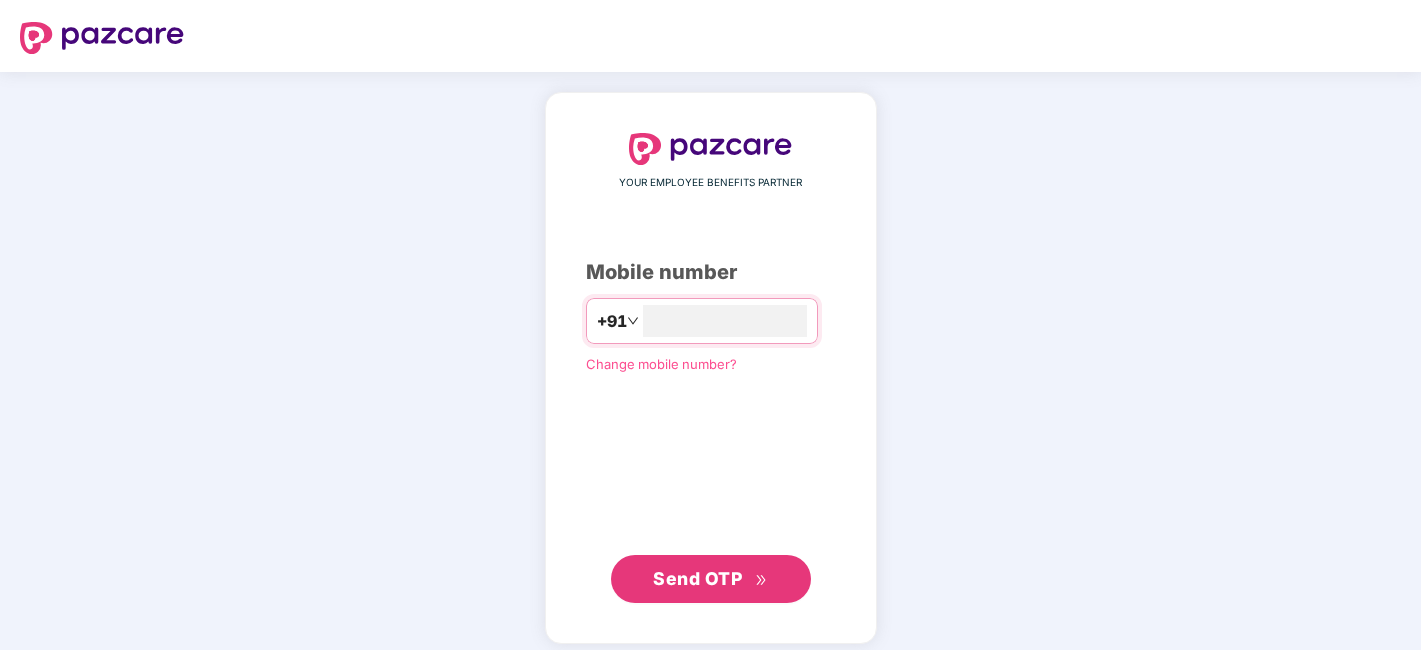 scroll, scrollTop: 0, scrollLeft: 0, axis: both 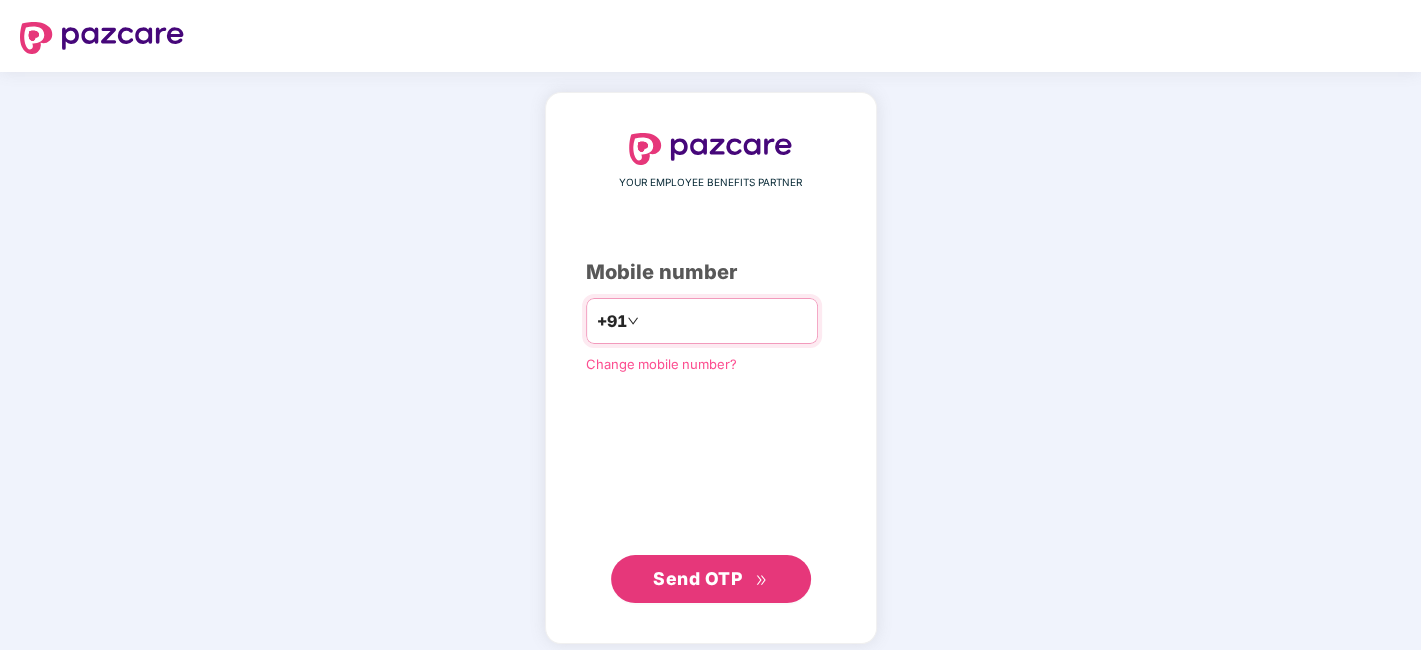 type on "**********" 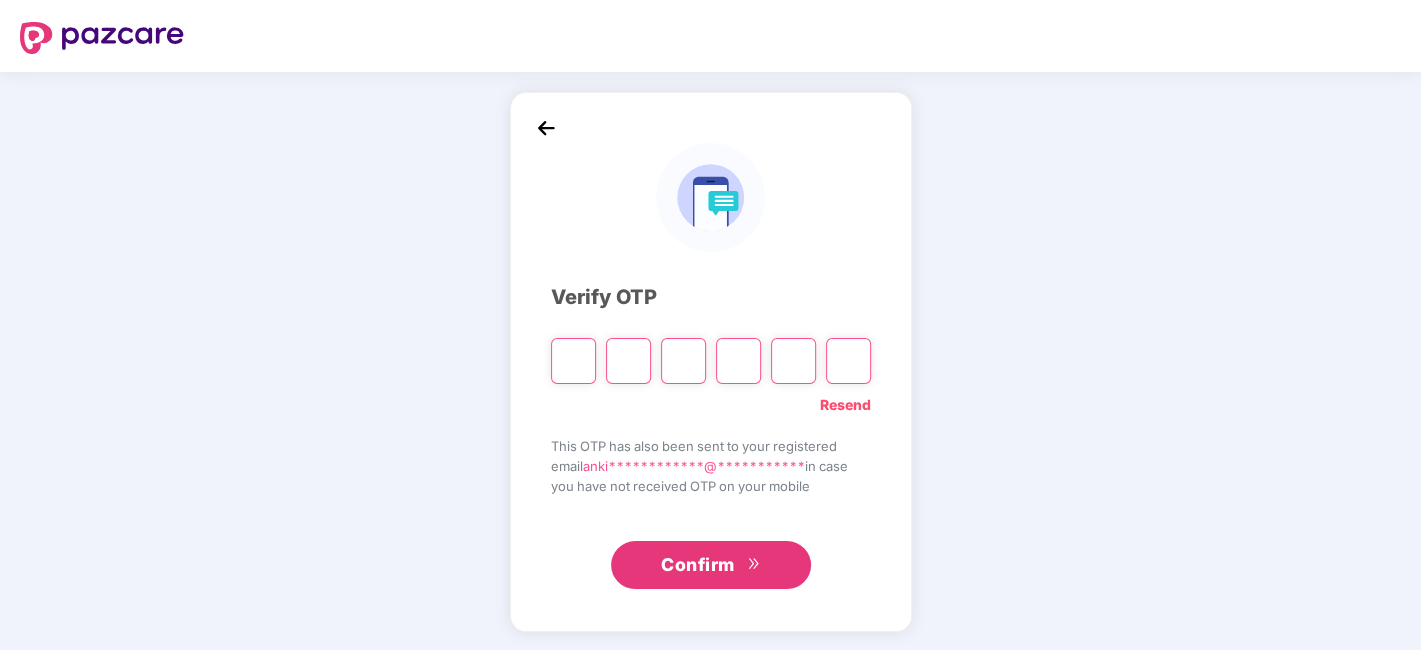 type on "*" 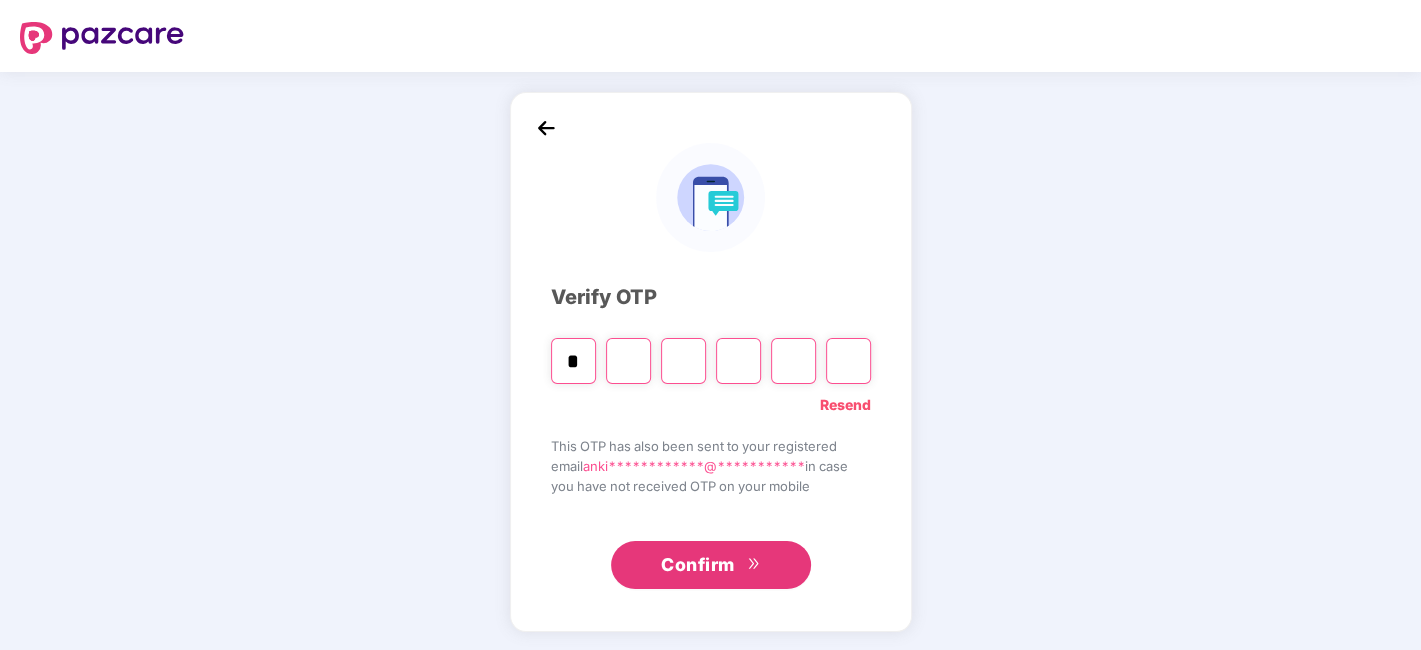 type on "*" 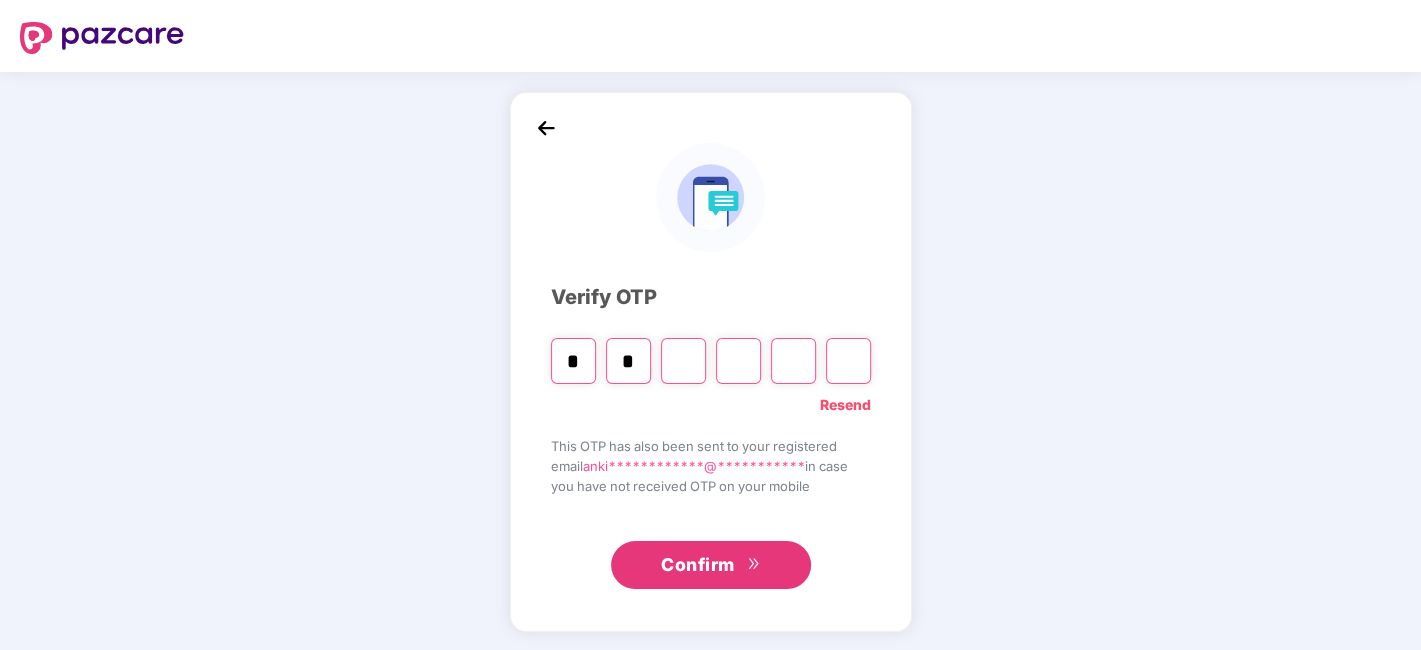 type on "*" 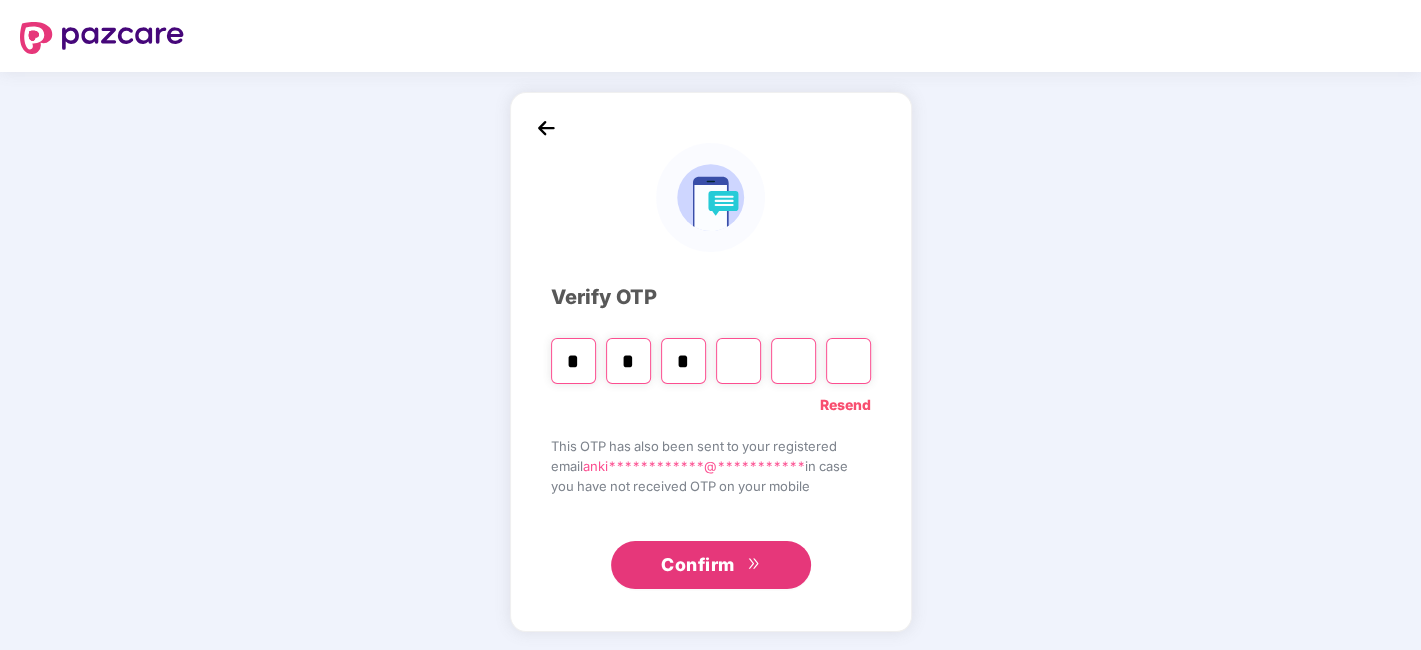 type on "*" 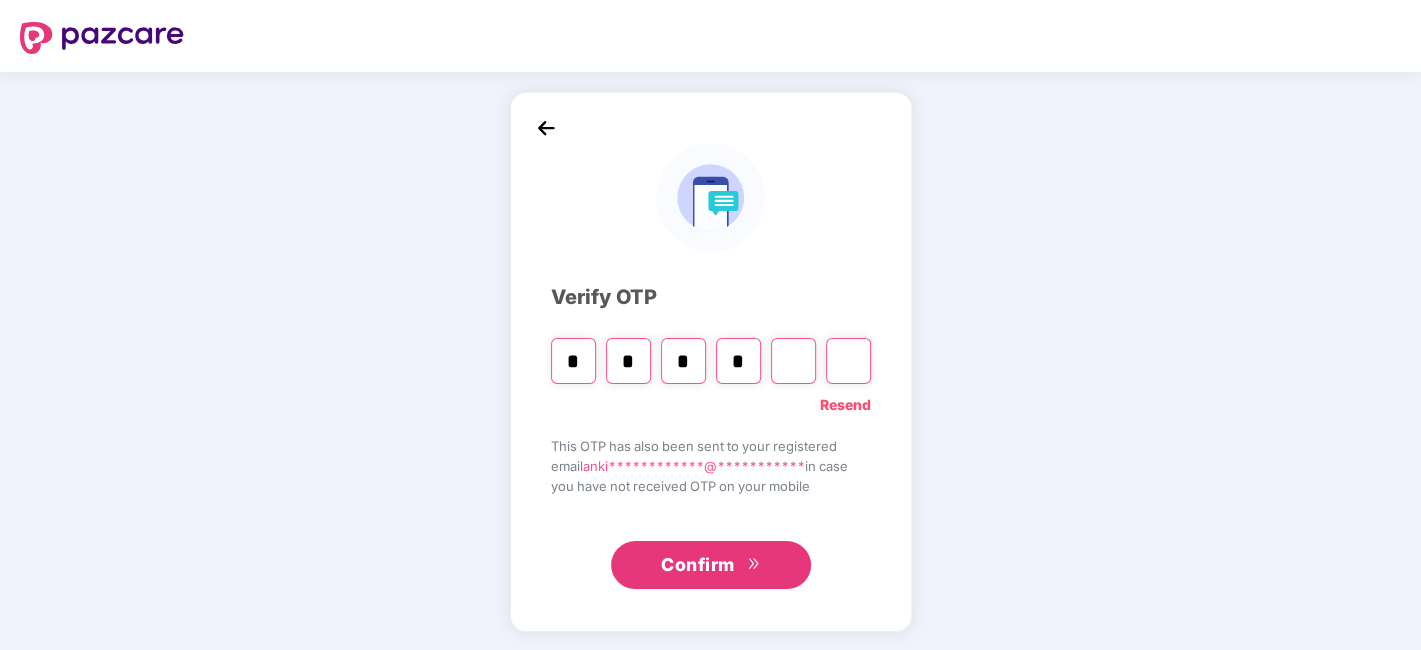type on "*" 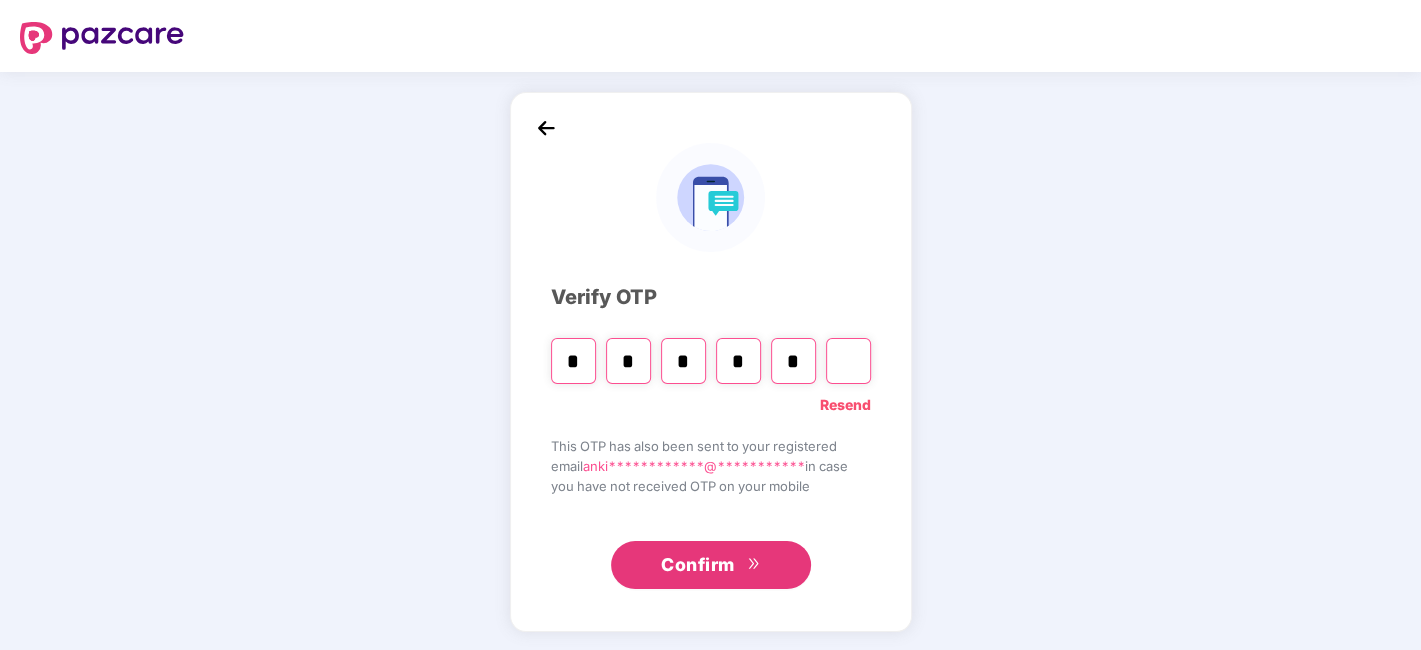 type on "*" 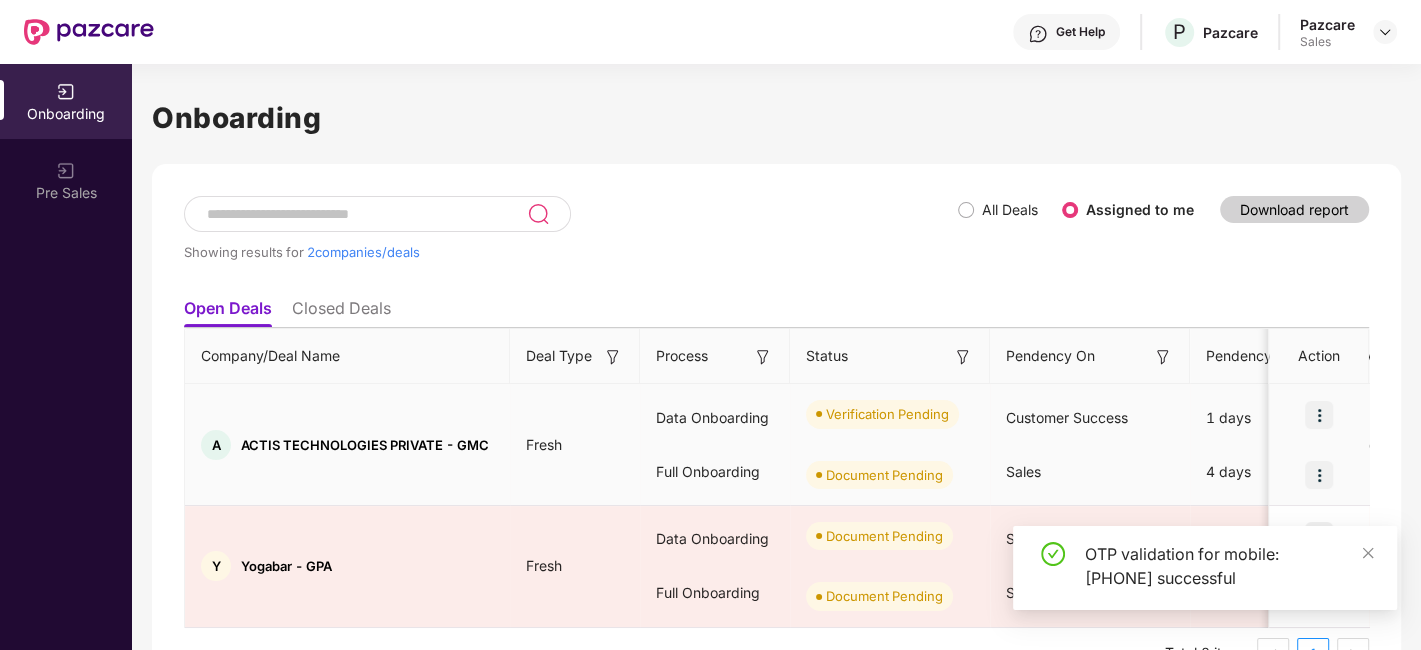 scroll, scrollTop: 48, scrollLeft: 0, axis: vertical 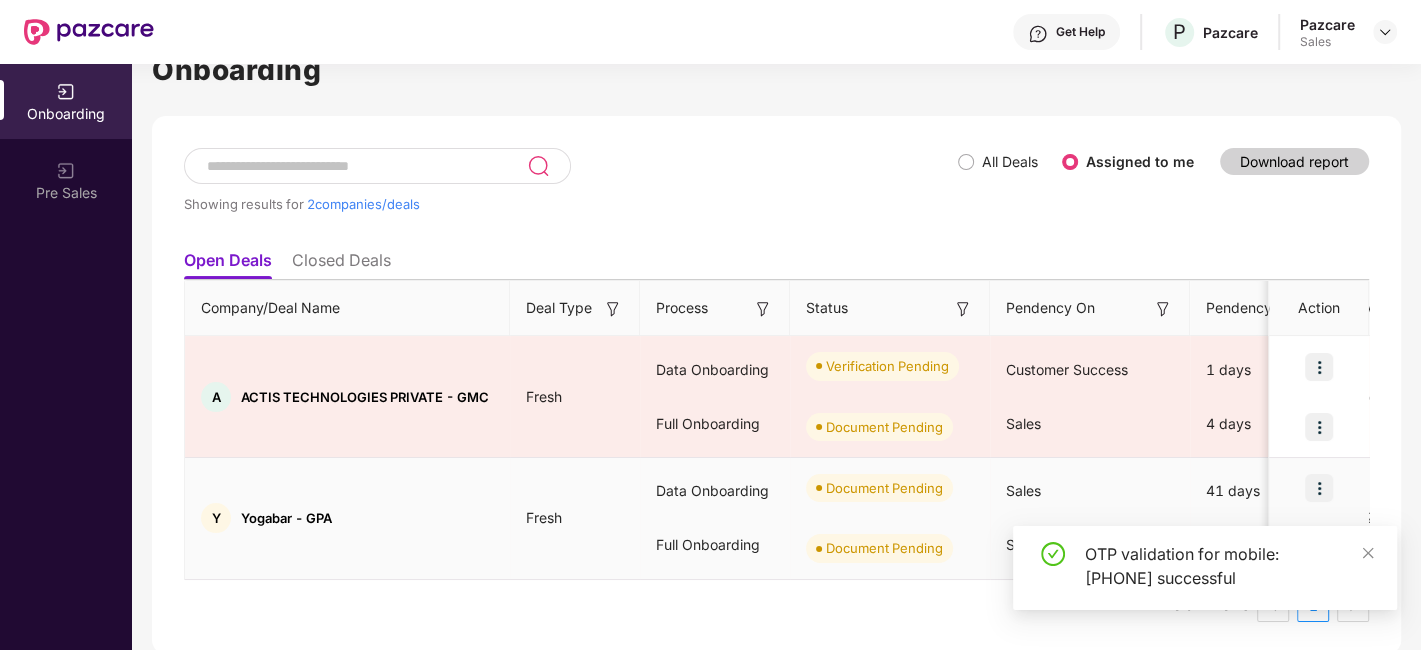 click at bounding box center (1319, 488) 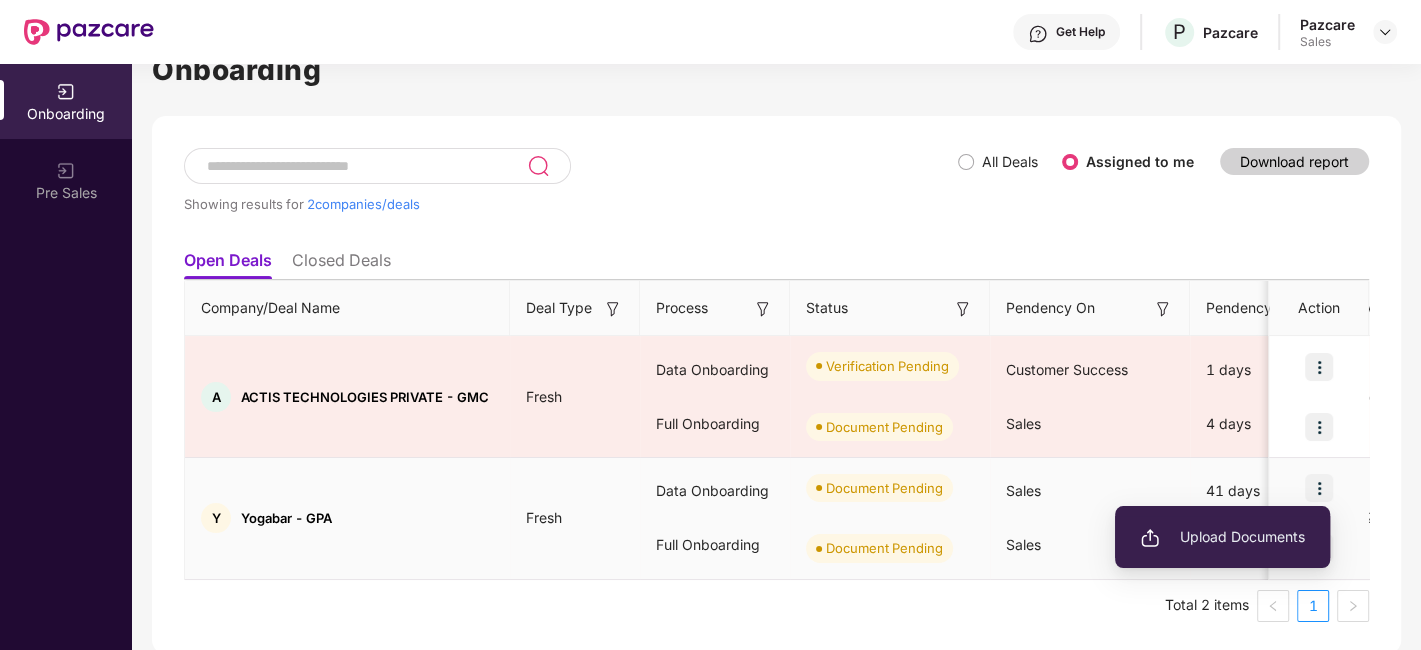 click on "Upload Documents" at bounding box center (1222, 537) 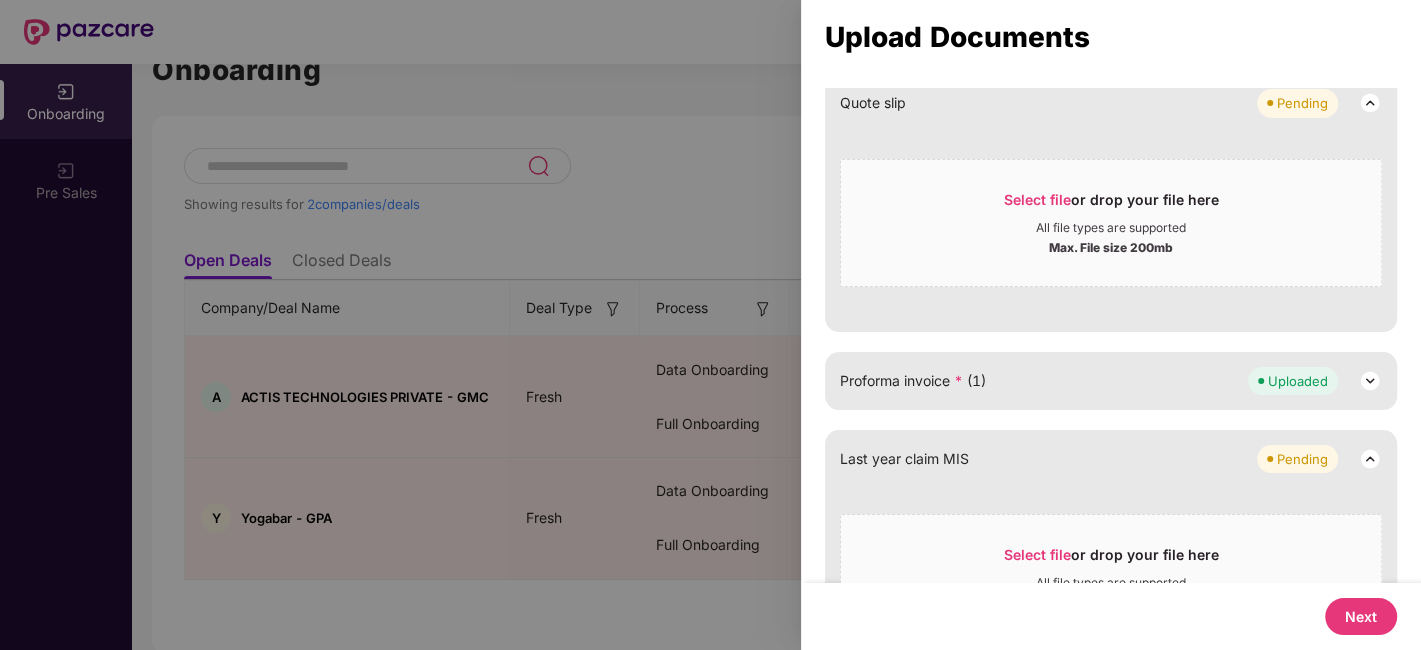 scroll, scrollTop: 1010, scrollLeft: 0, axis: vertical 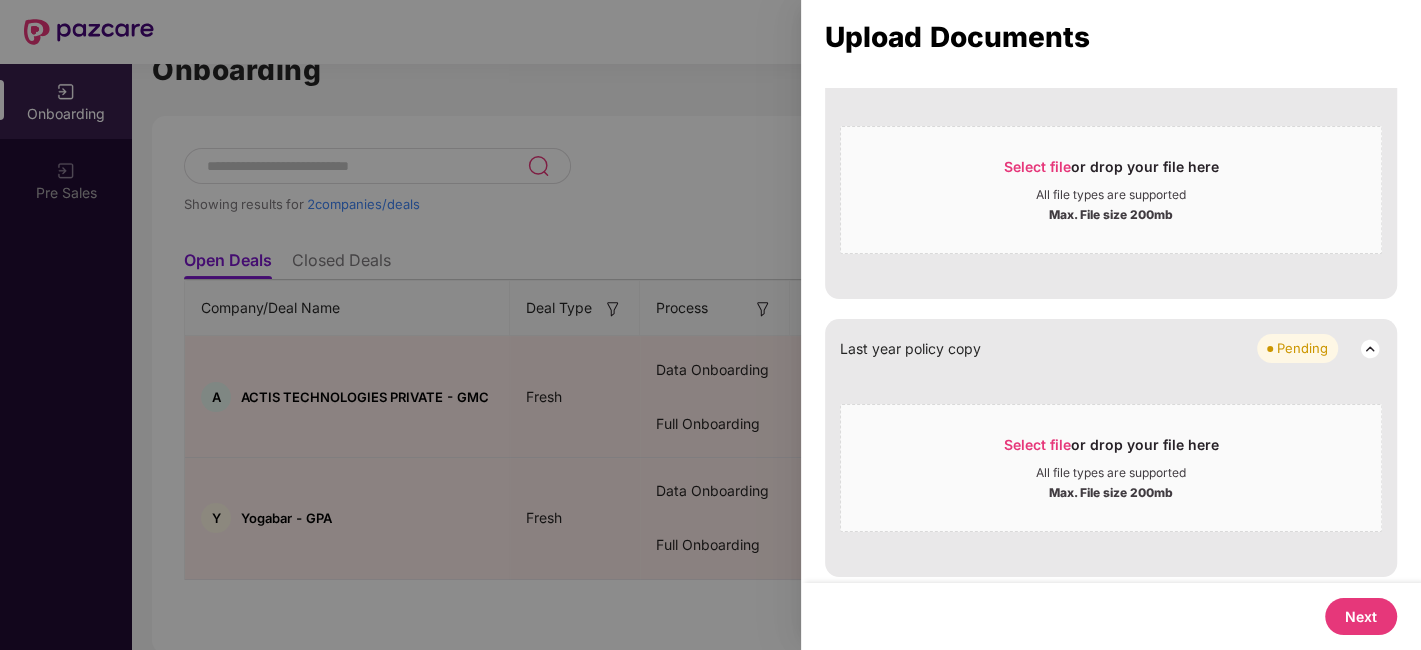 click on "Next" at bounding box center (1361, 616) 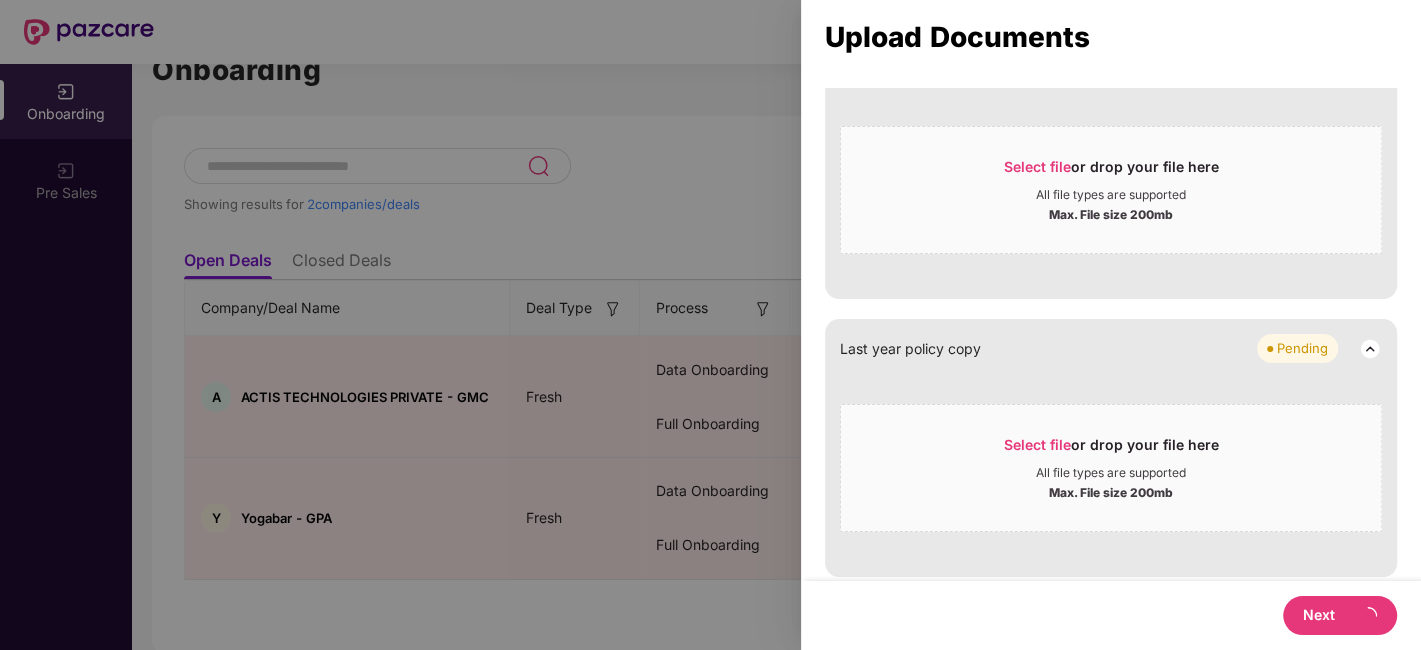 select on "**********" 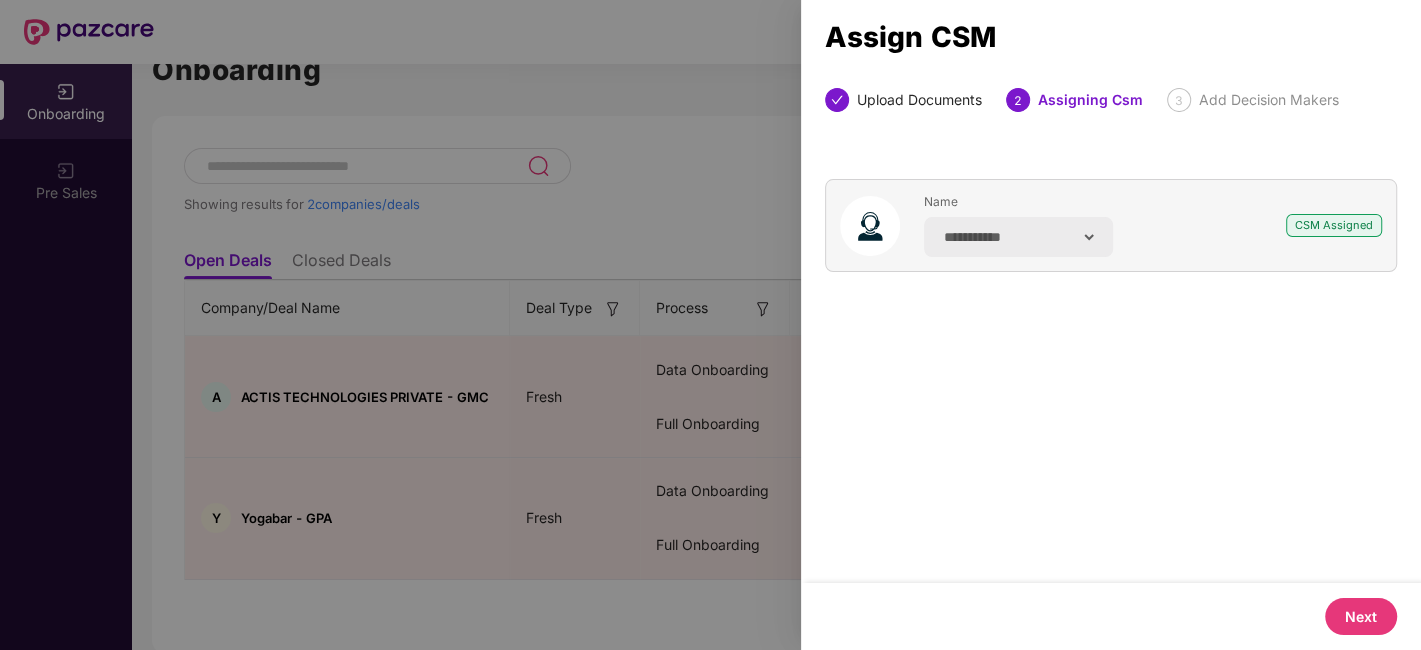 scroll, scrollTop: 0, scrollLeft: 0, axis: both 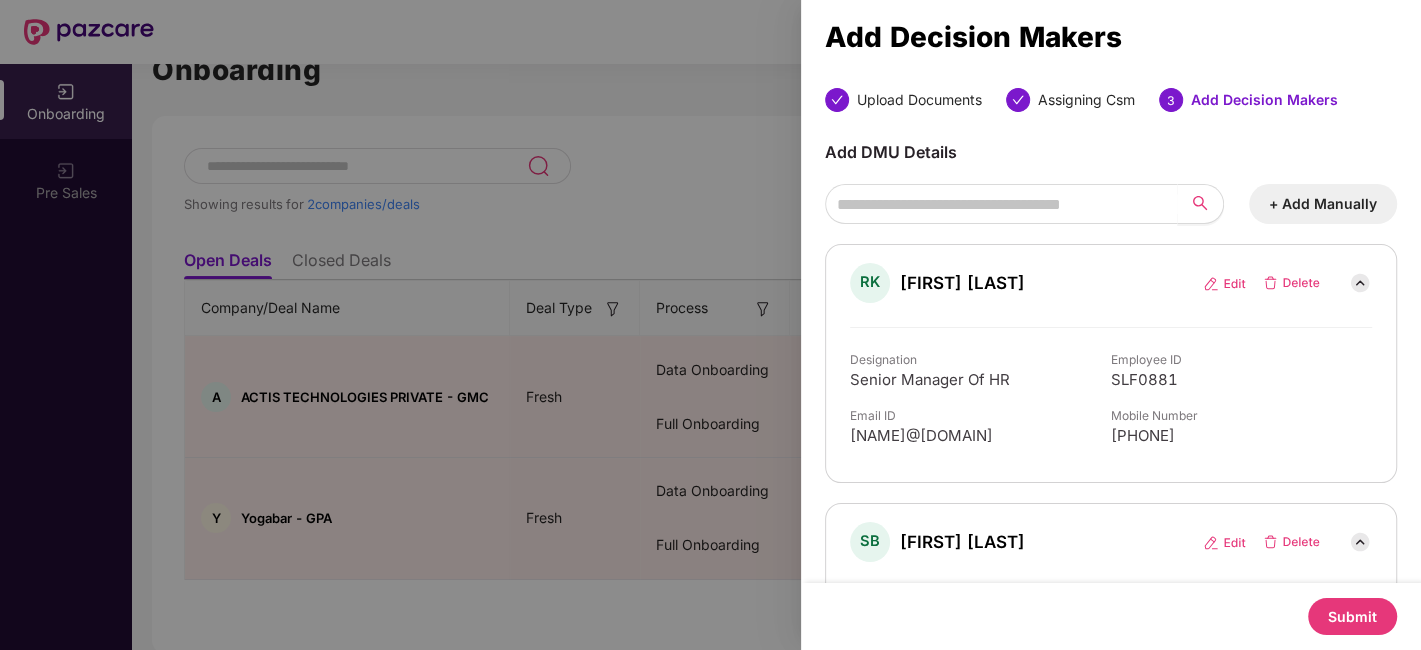 click on "Submit" at bounding box center (1352, 616) 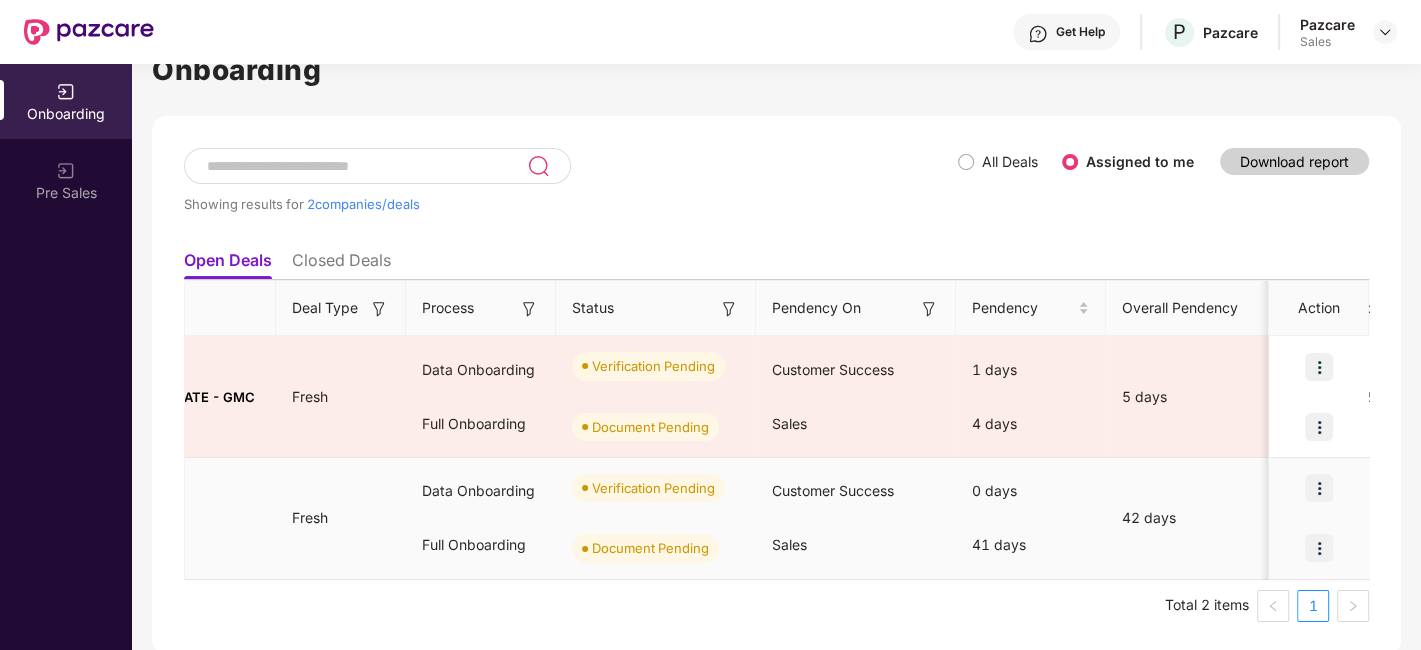 scroll, scrollTop: 0, scrollLeft: 0, axis: both 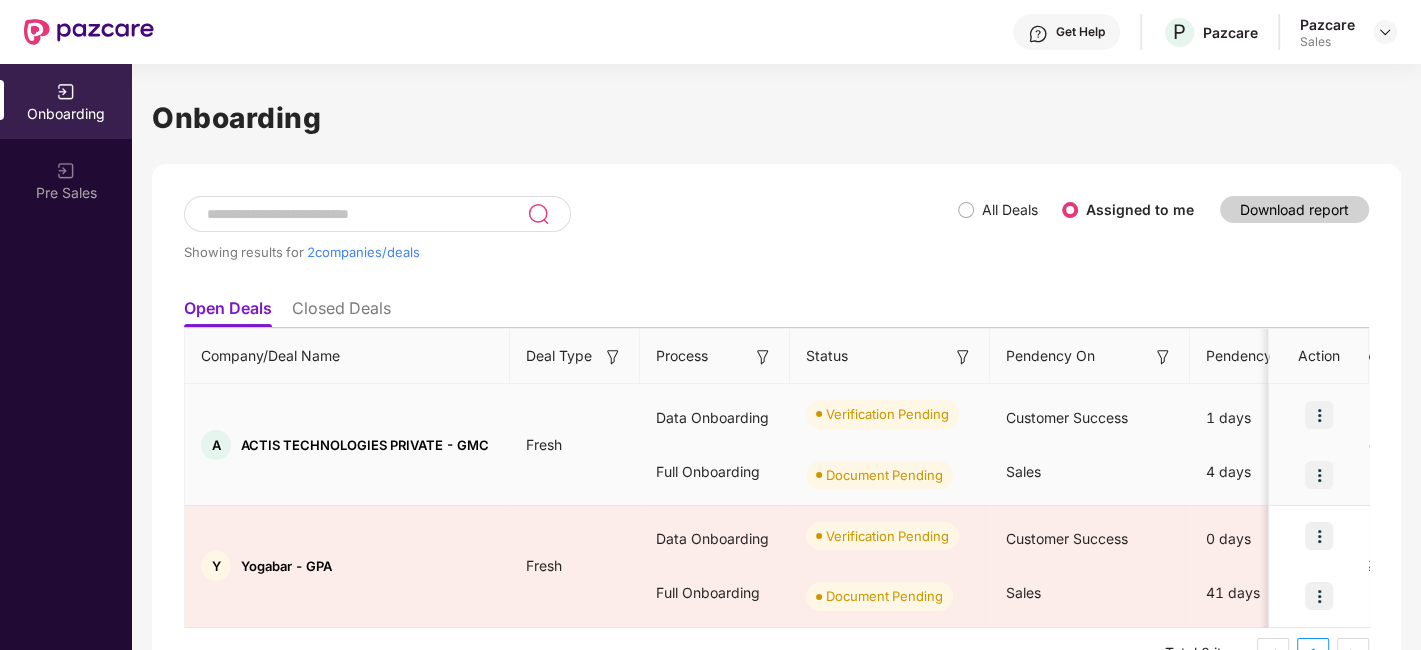 click at bounding box center (1319, 475) 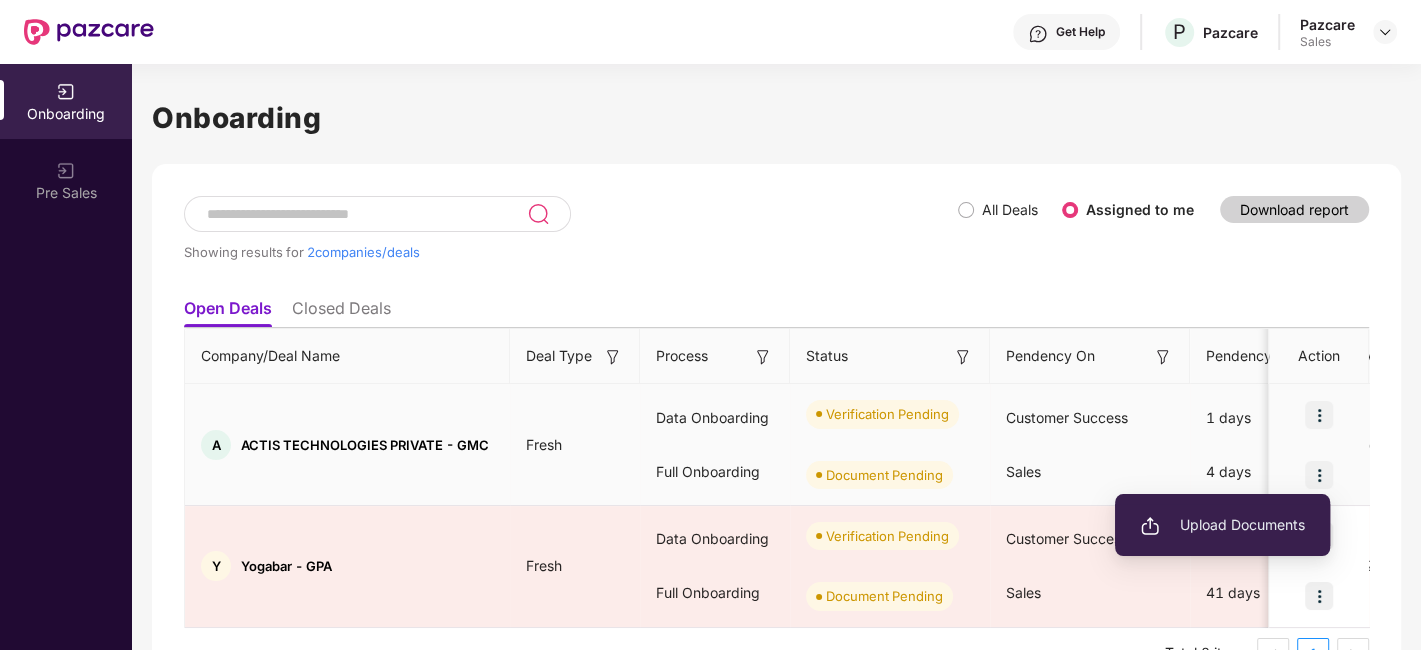 click on "Upload Documents" at bounding box center (1222, 525) 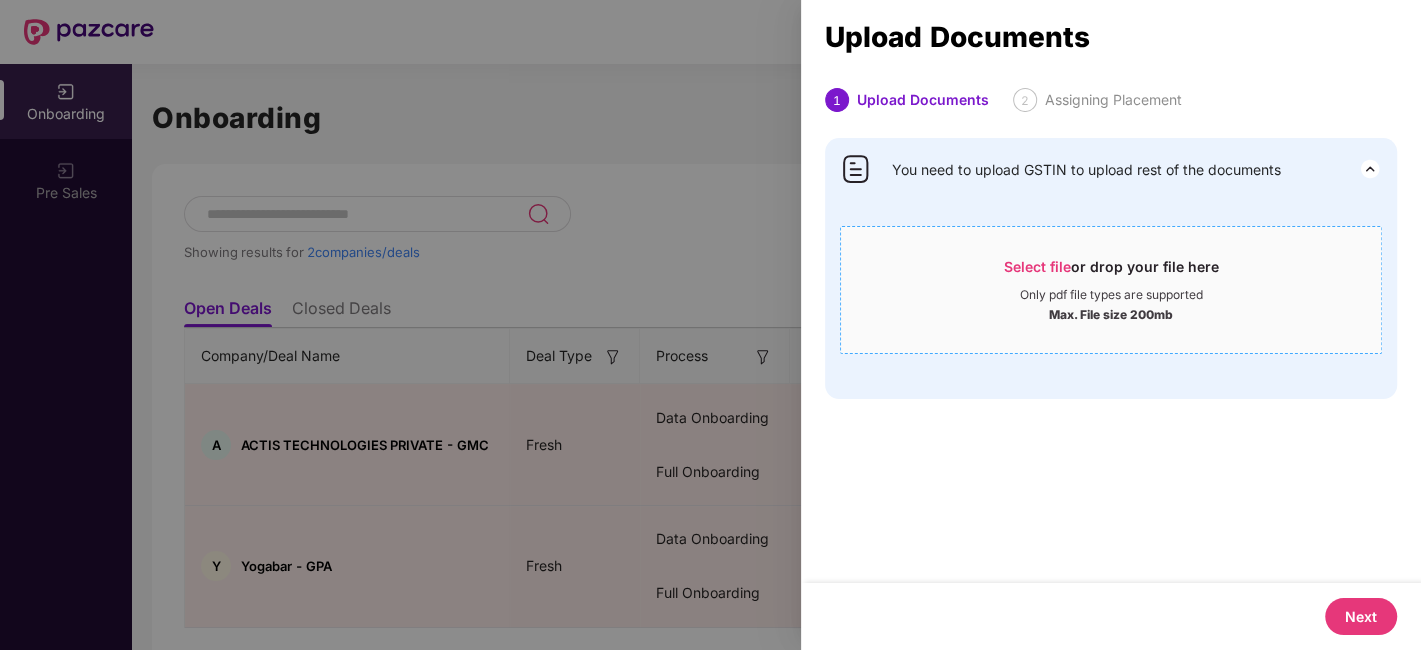 click on "Select file" at bounding box center (1037, 266) 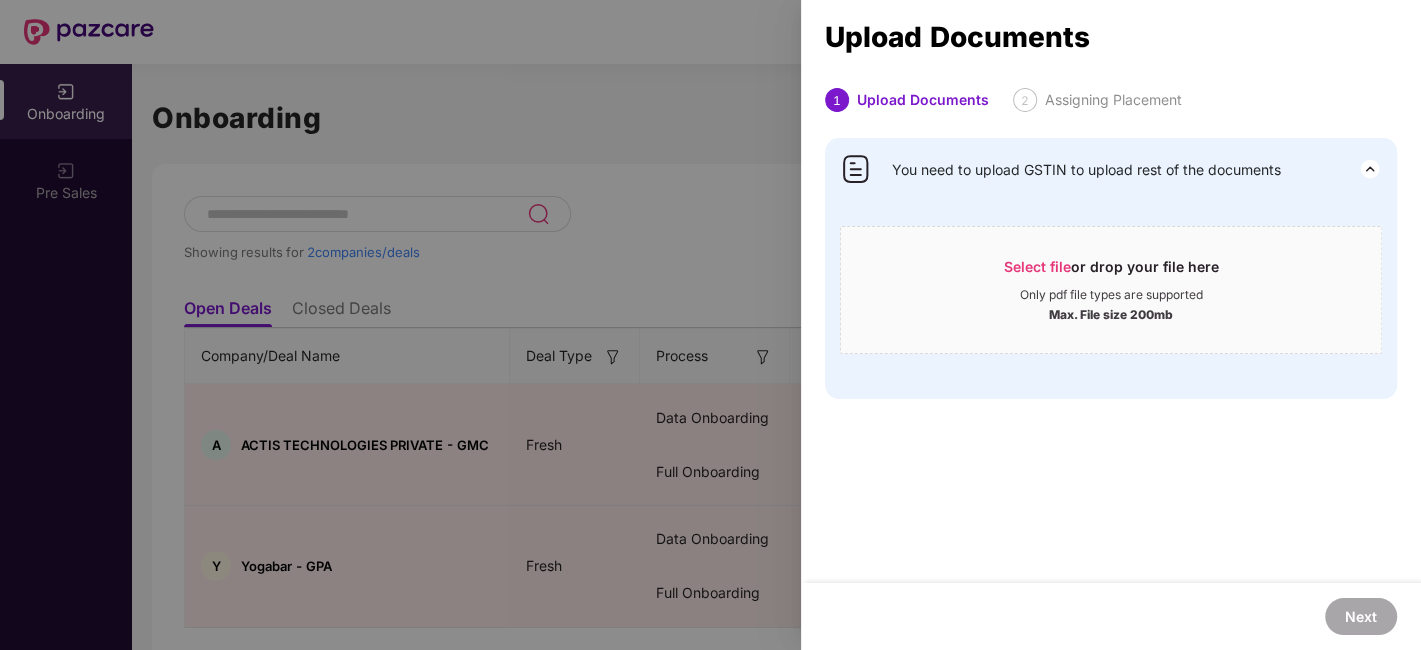 click at bounding box center (710, 325) 